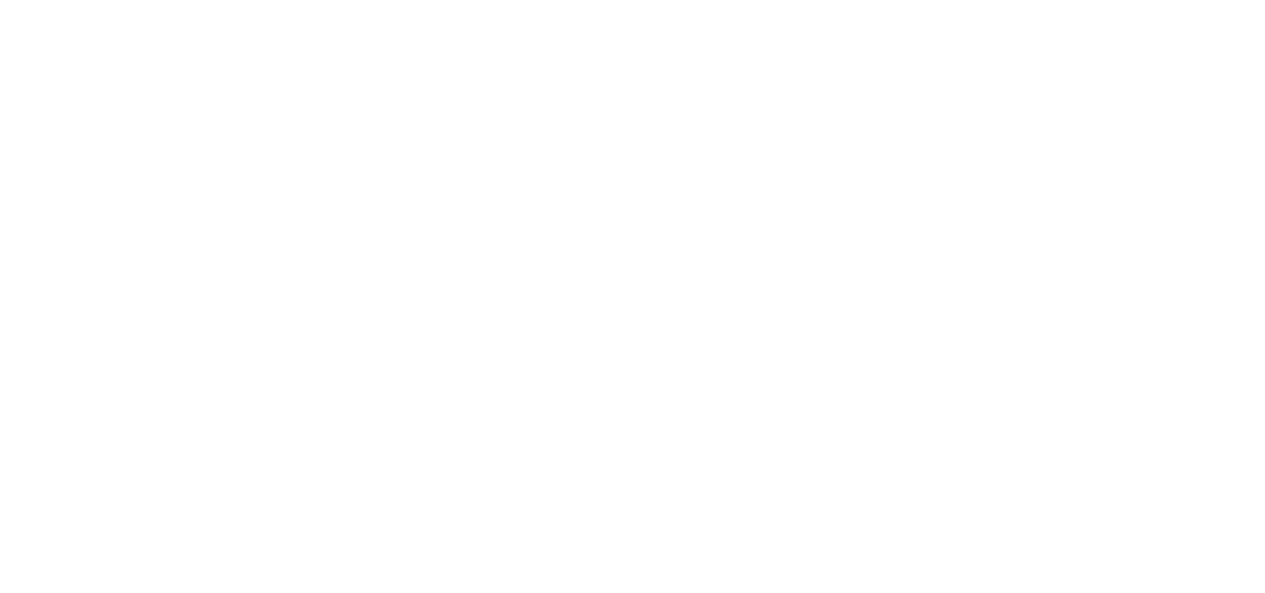scroll, scrollTop: 176, scrollLeft: 0, axis: vertical 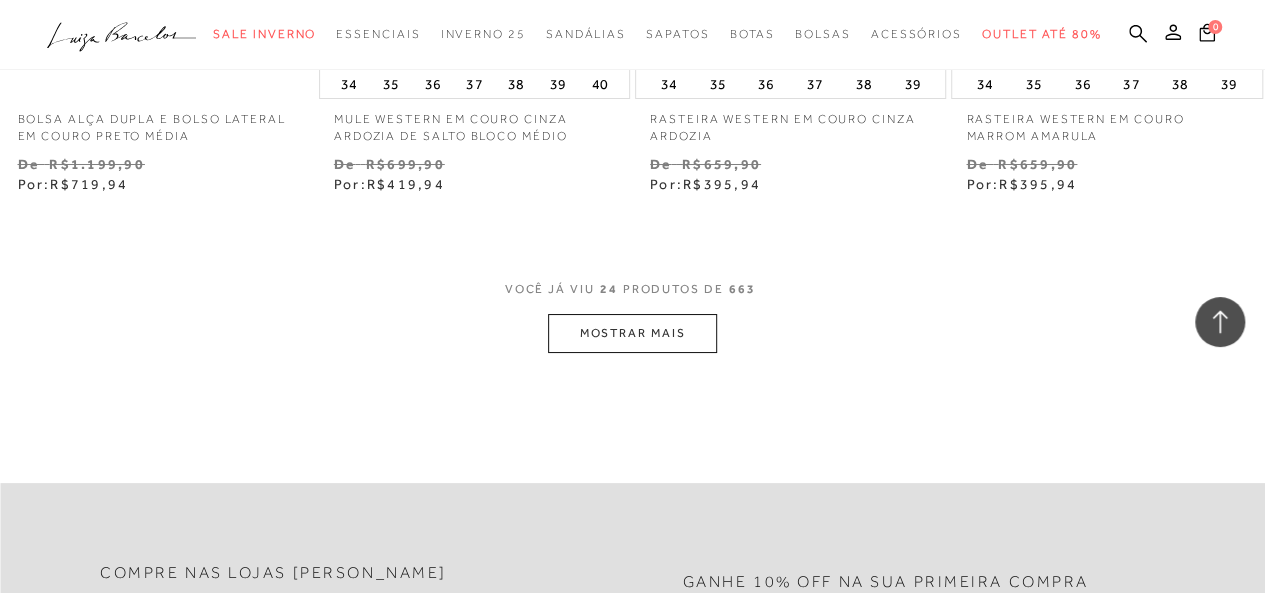 click on "MOSTRAR MAIS" at bounding box center (632, 333) 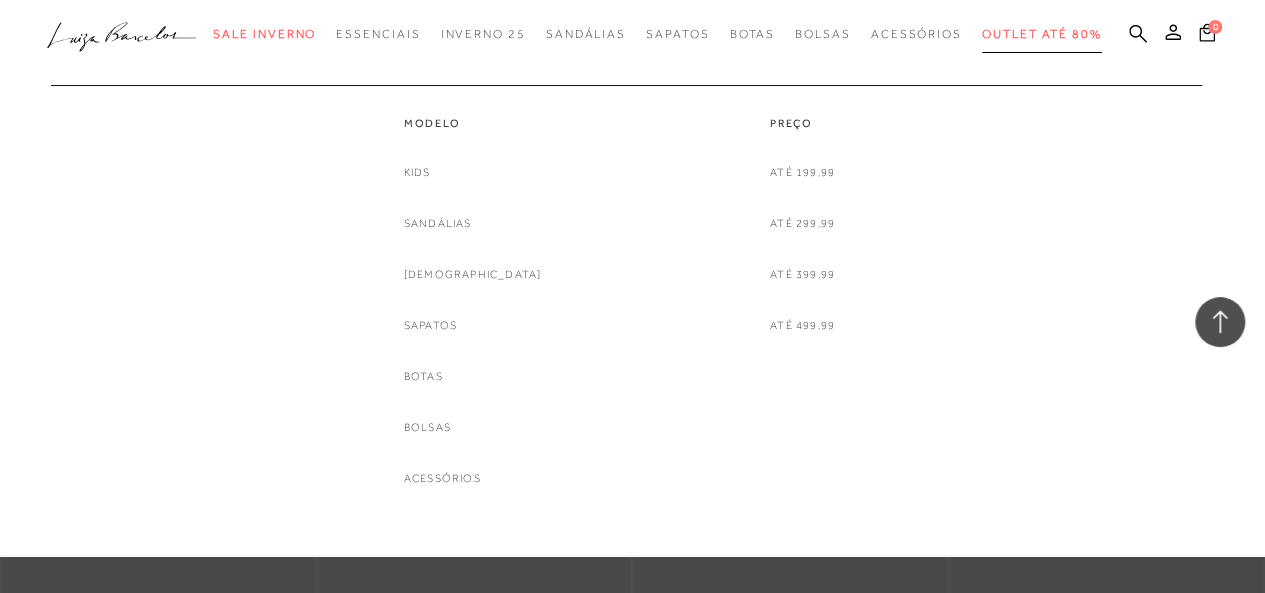 drag, startPoint x: 687, startPoint y: 333, endPoint x: 1022, endPoint y: 37, distance: 447.0358 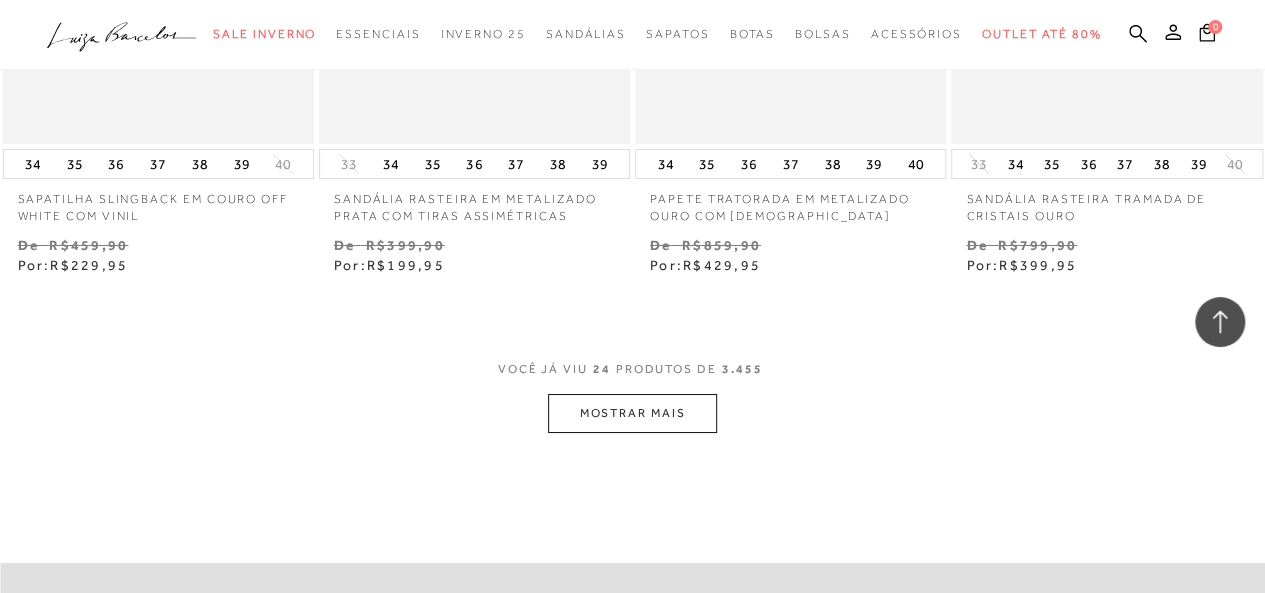 scroll, scrollTop: 3600, scrollLeft: 0, axis: vertical 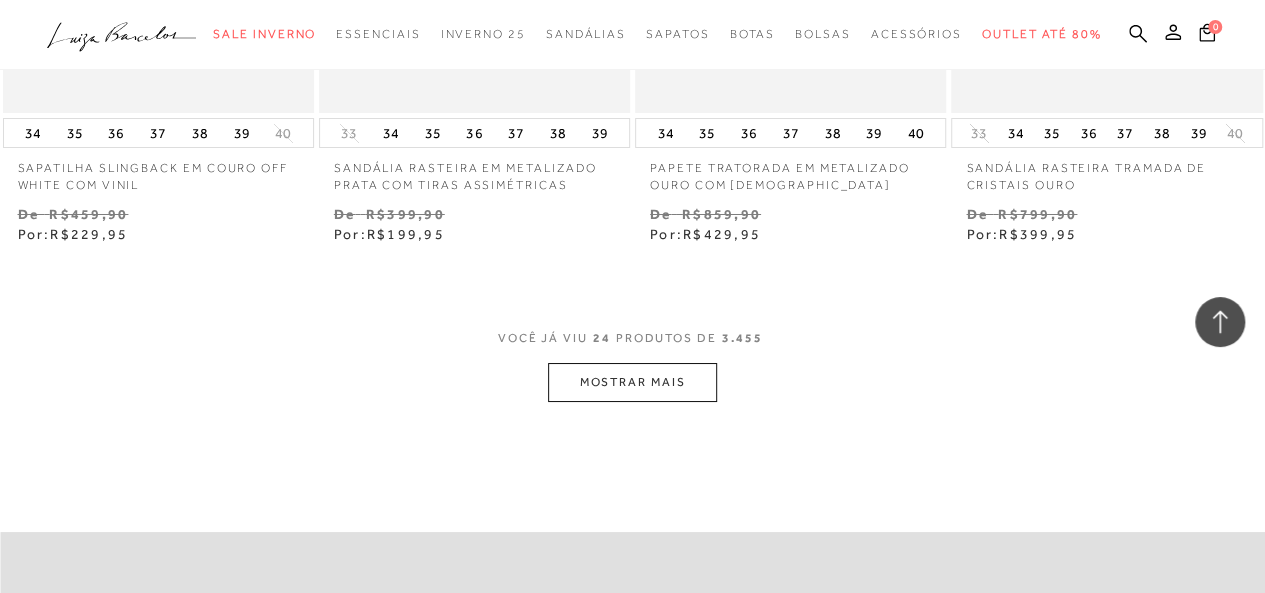 click on "MOSTRAR MAIS" at bounding box center (632, 382) 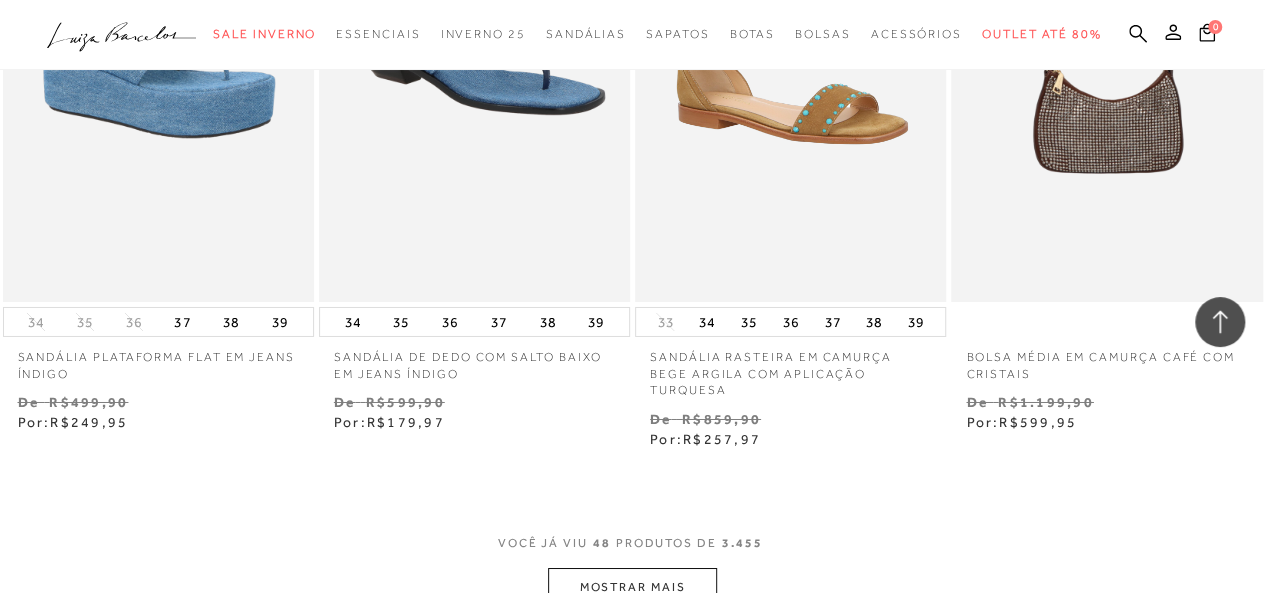scroll, scrollTop: 7206, scrollLeft: 0, axis: vertical 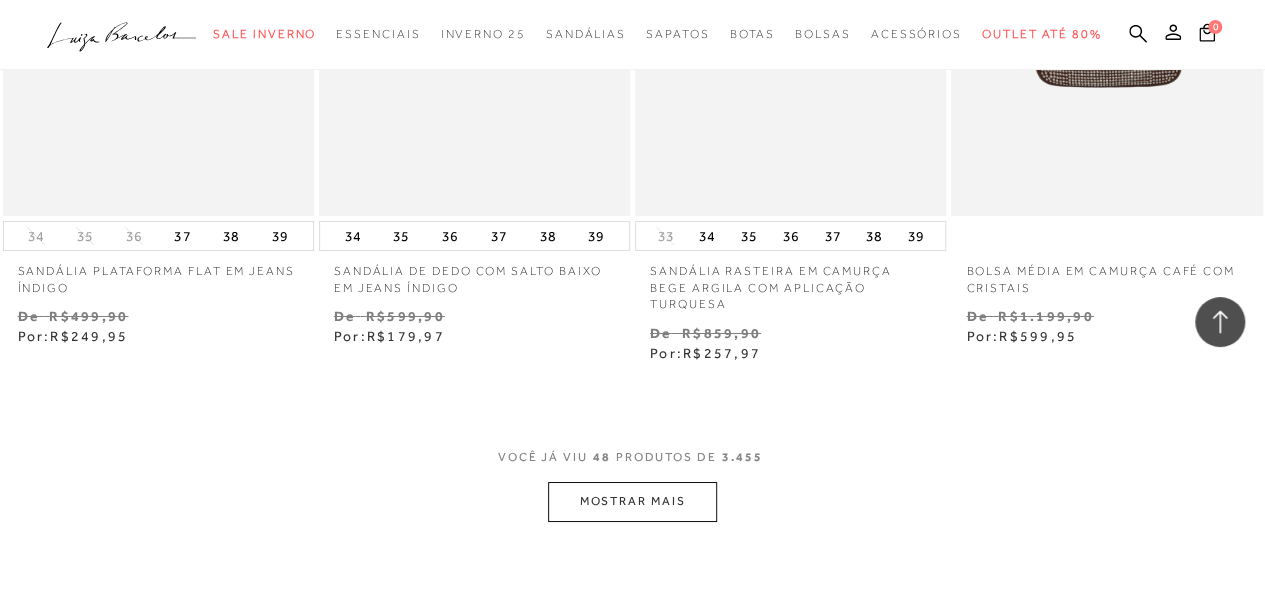 click on "MOSTRAR MAIS" at bounding box center (632, 501) 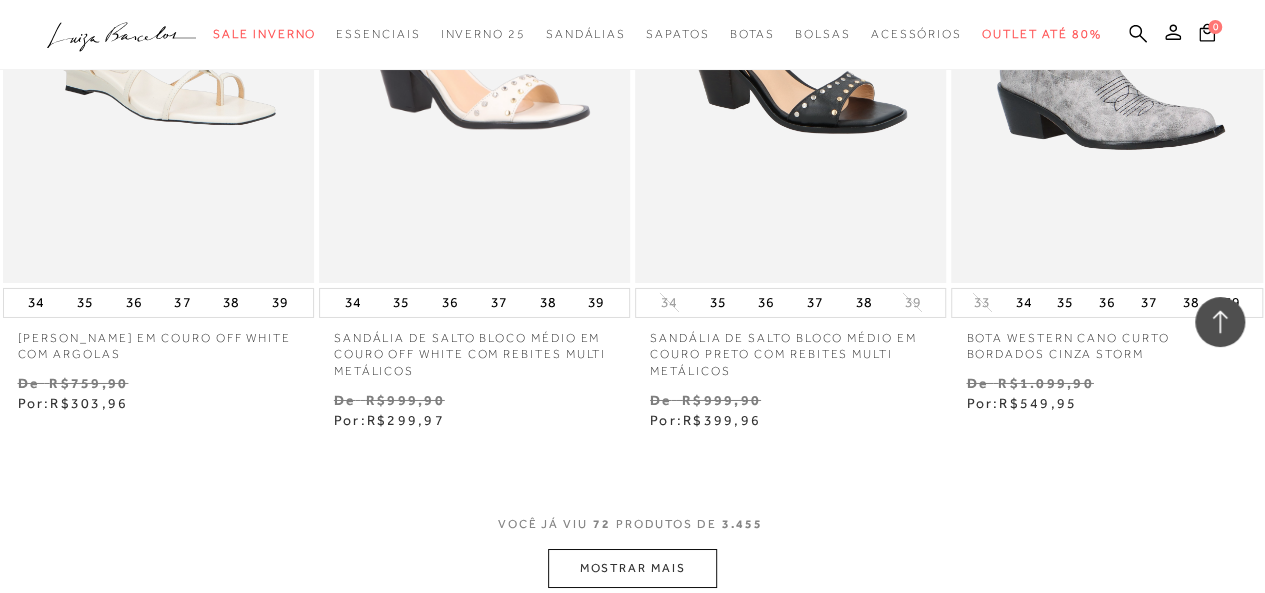 scroll, scrollTop: 11006, scrollLeft: 0, axis: vertical 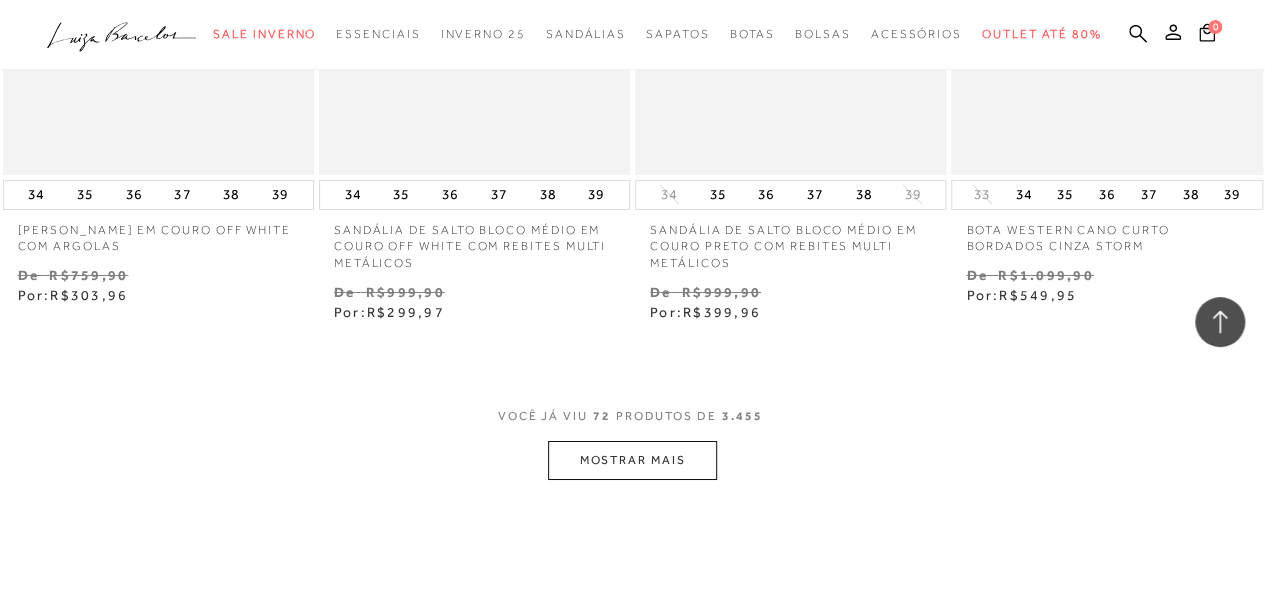 click on "MOSTRAR MAIS" at bounding box center (632, 460) 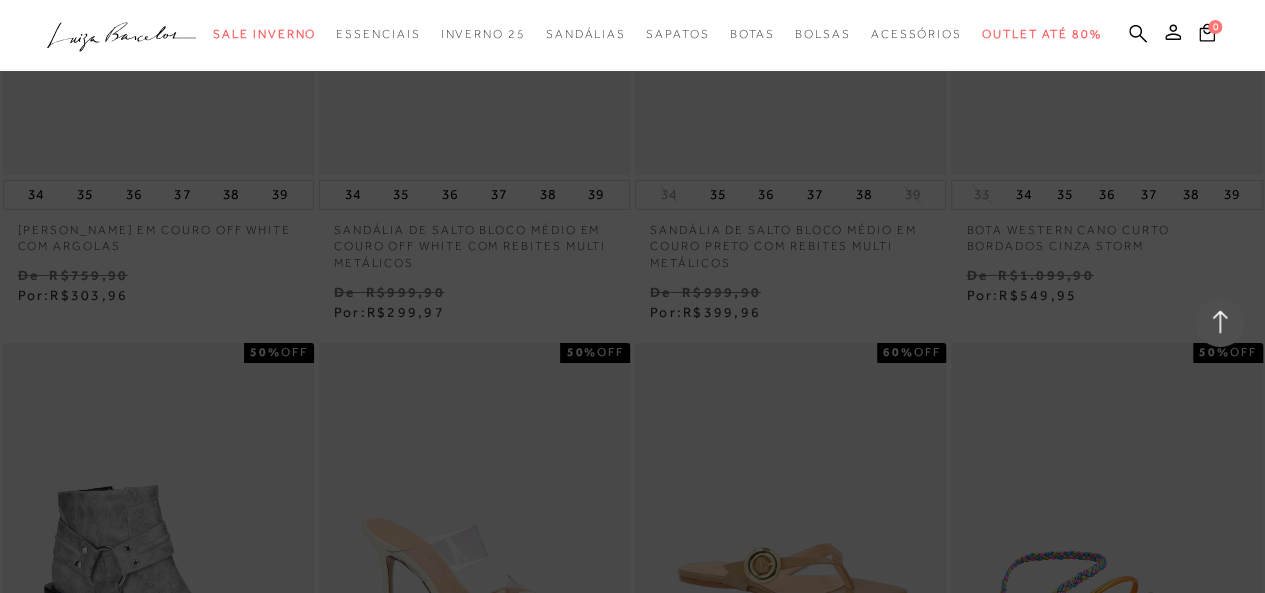scroll, scrollTop: 5006, scrollLeft: 0, axis: vertical 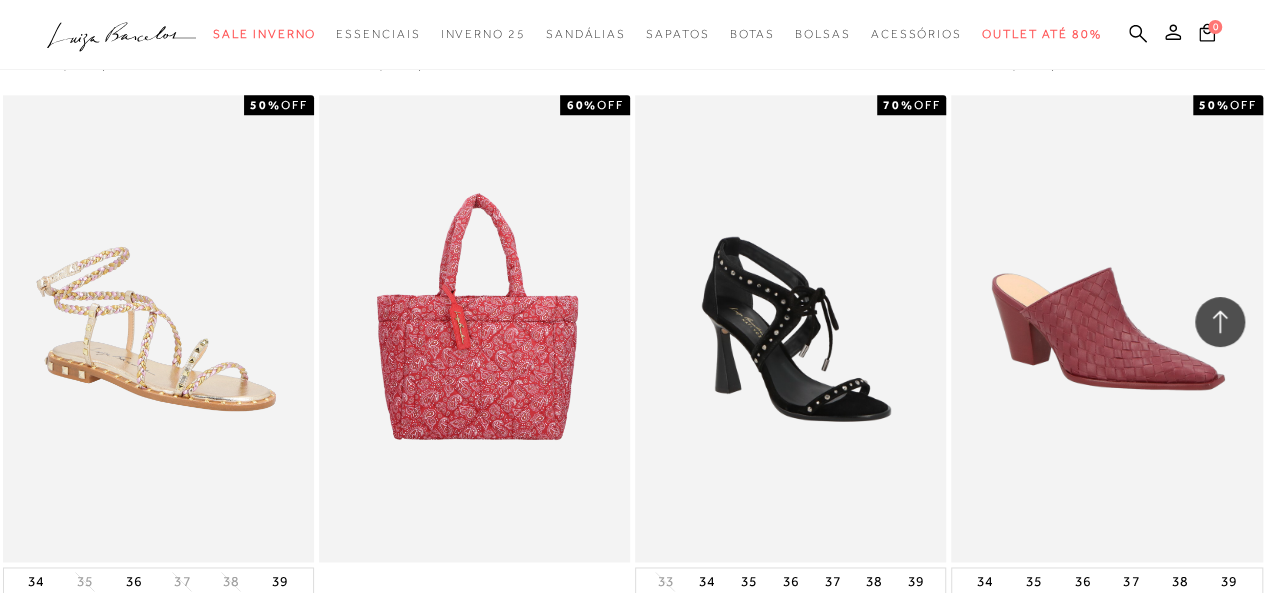 click on "A página Coleção é mostrada na exibição em grade
SANDÁLIA DE DEDO EM CAMURÇA PRETA COM PEDRARIA
60% OFF" at bounding box center [632, 2599] 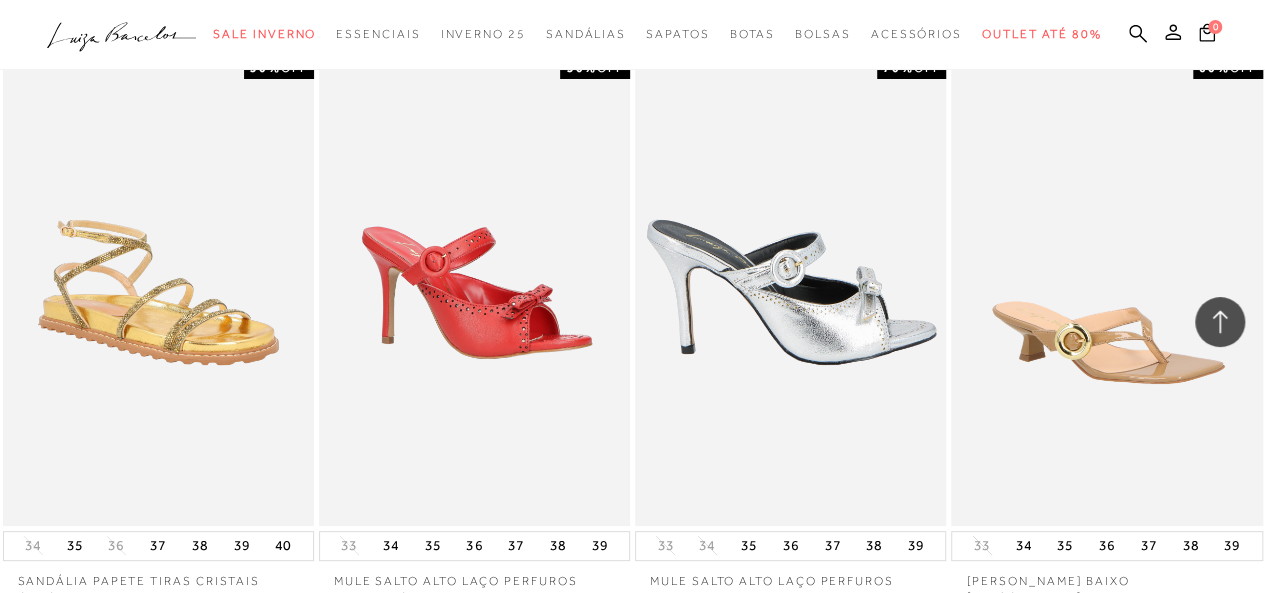 click at bounding box center (791, 292) 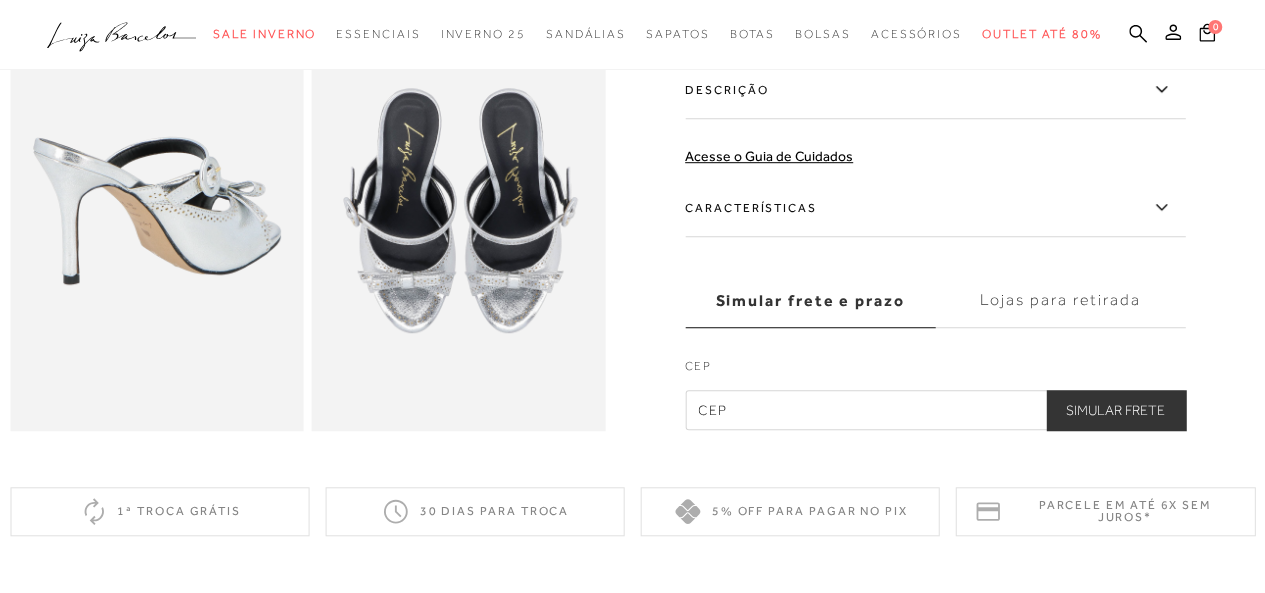 click 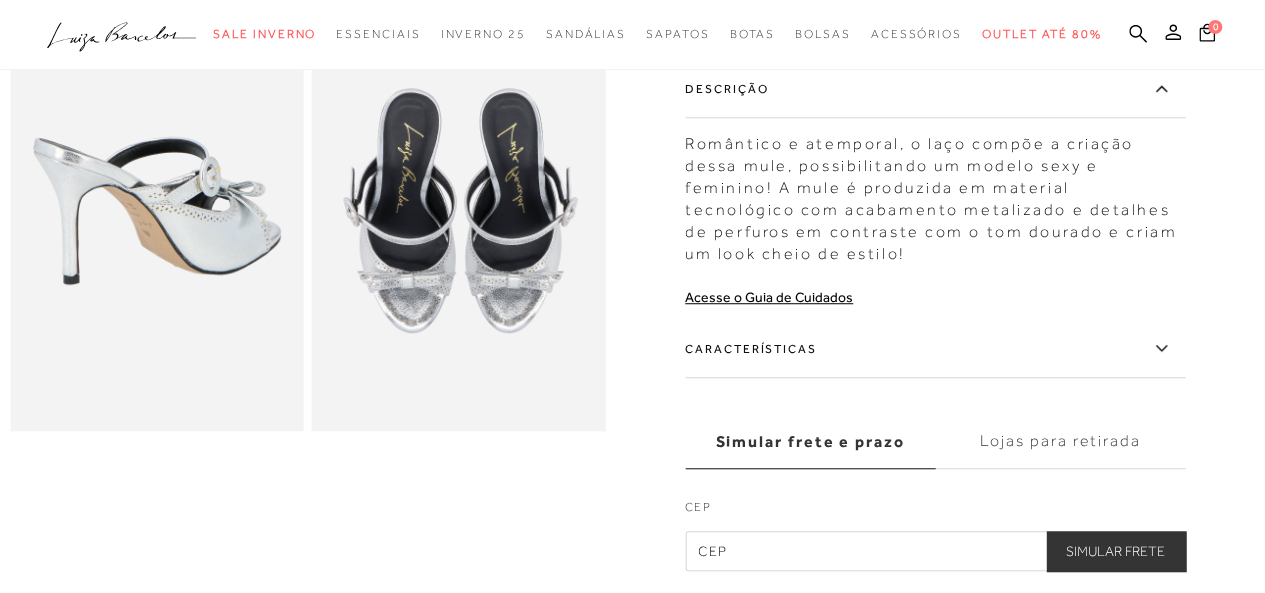 scroll, scrollTop: 600, scrollLeft: 0, axis: vertical 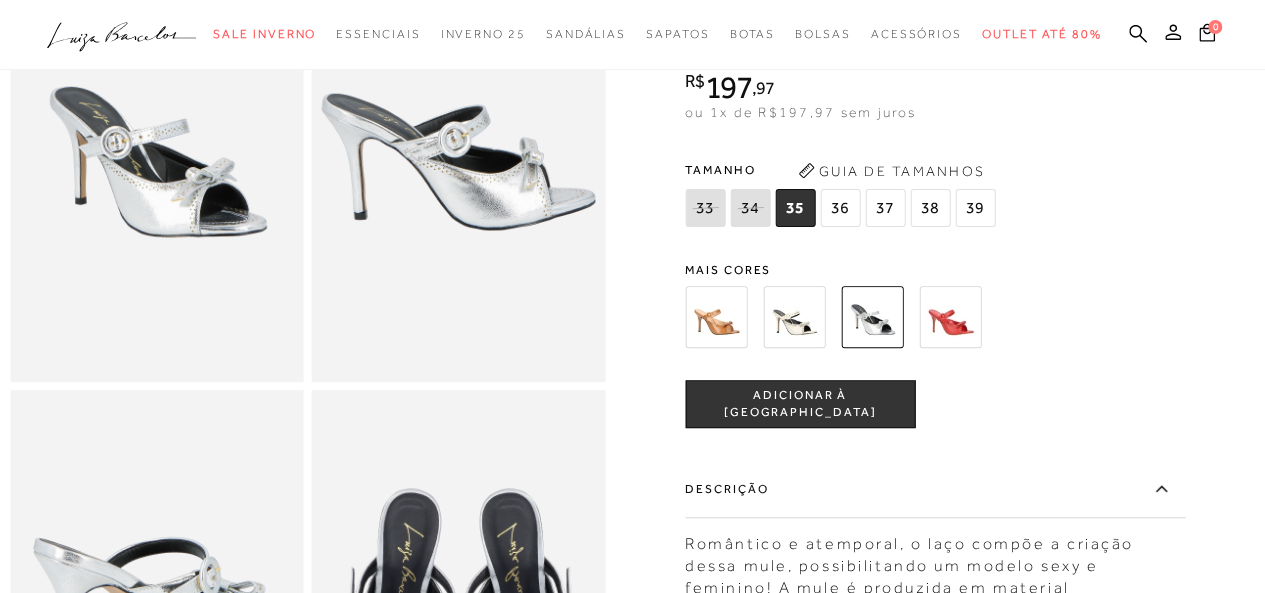 click at bounding box center (716, 317) 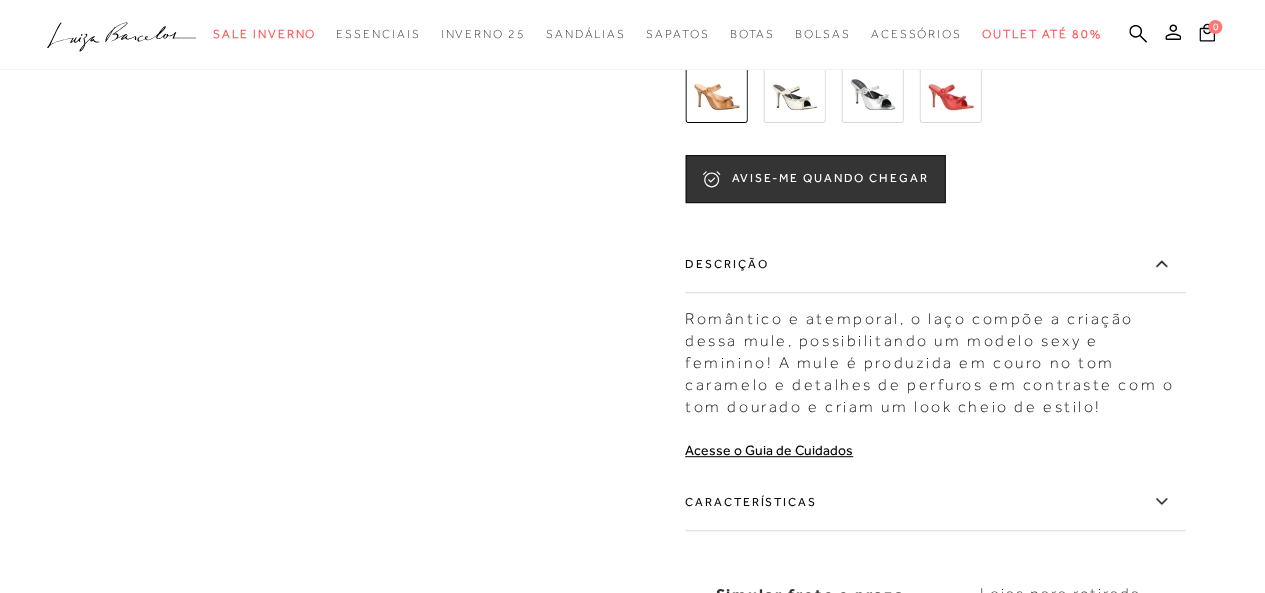 scroll, scrollTop: 300, scrollLeft: 0, axis: vertical 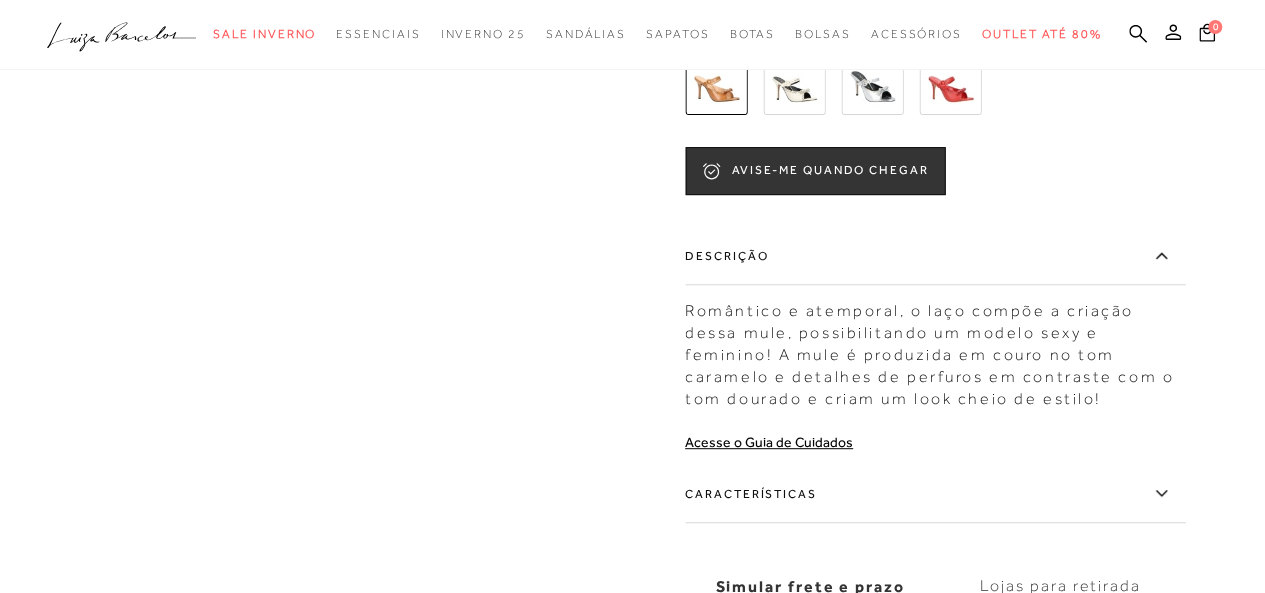 click 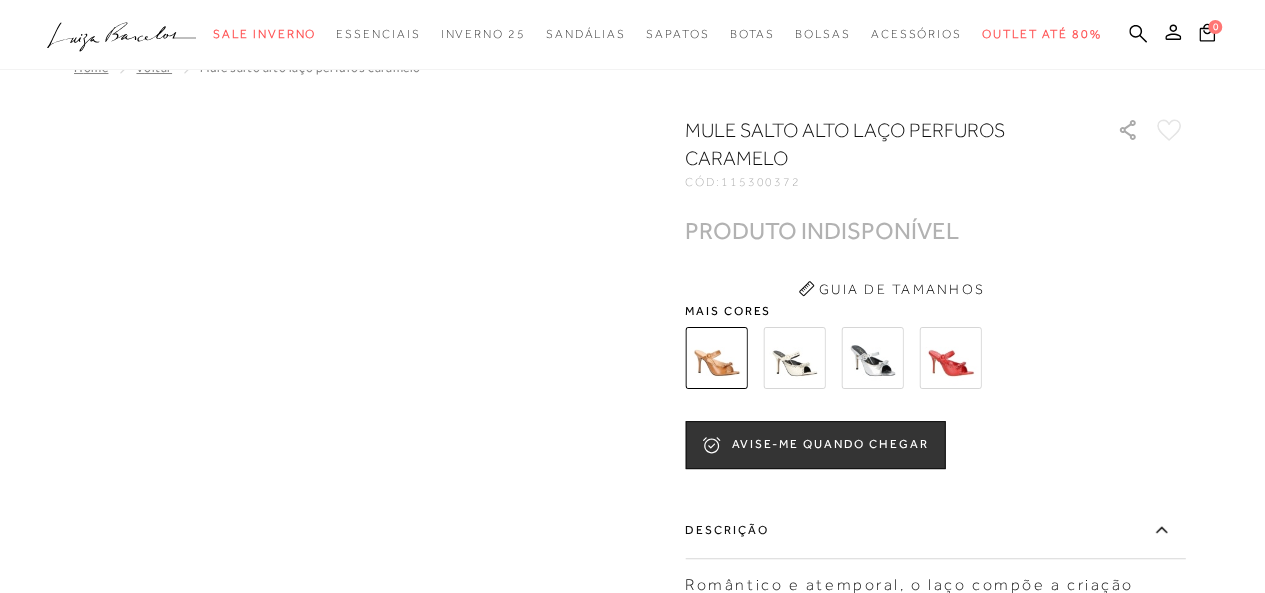scroll, scrollTop: 0, scrollLeft: 0, axis: both 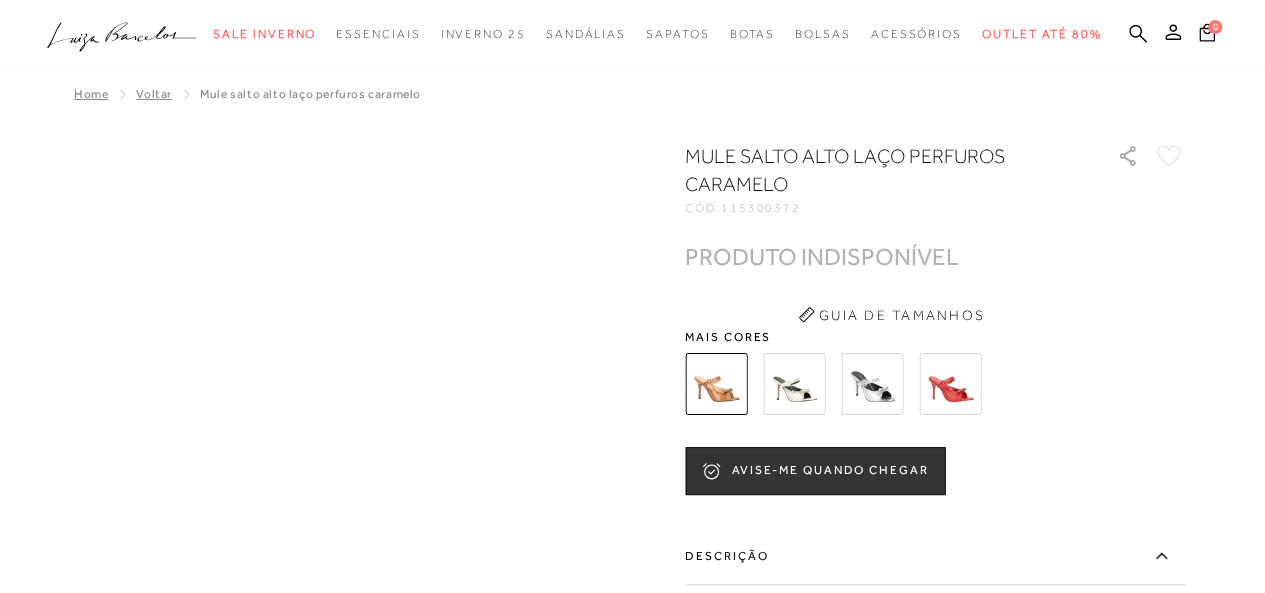 click at bounding box center (950, 384) 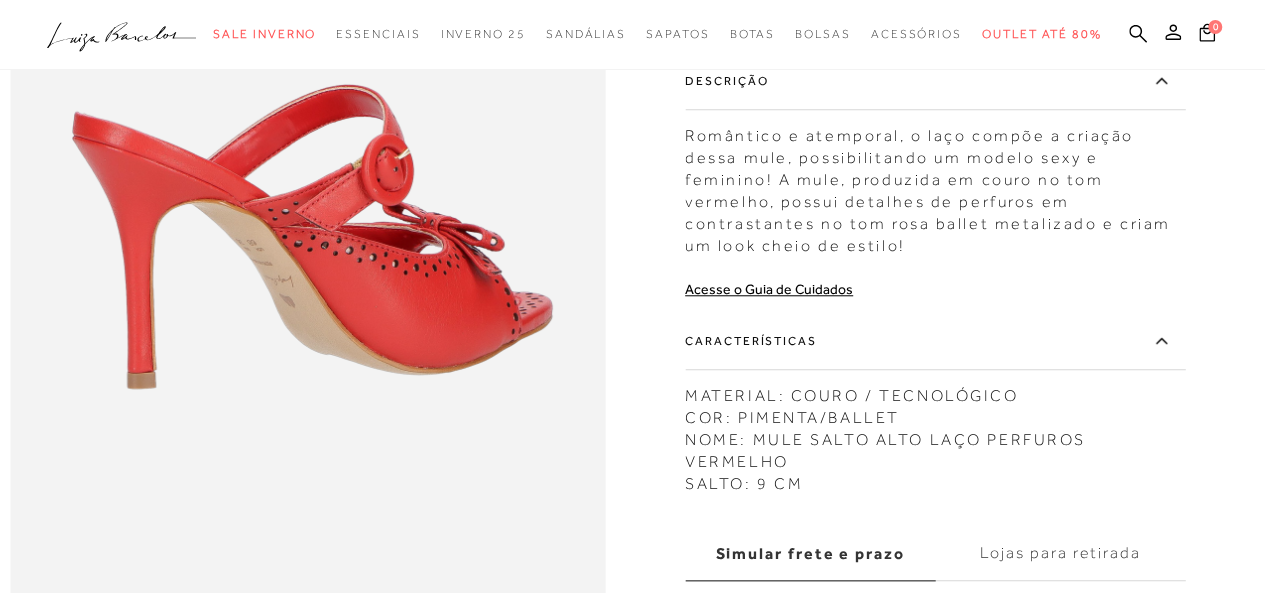 scroll, scrollTop: 0, scrollLeft: 0, axis: both 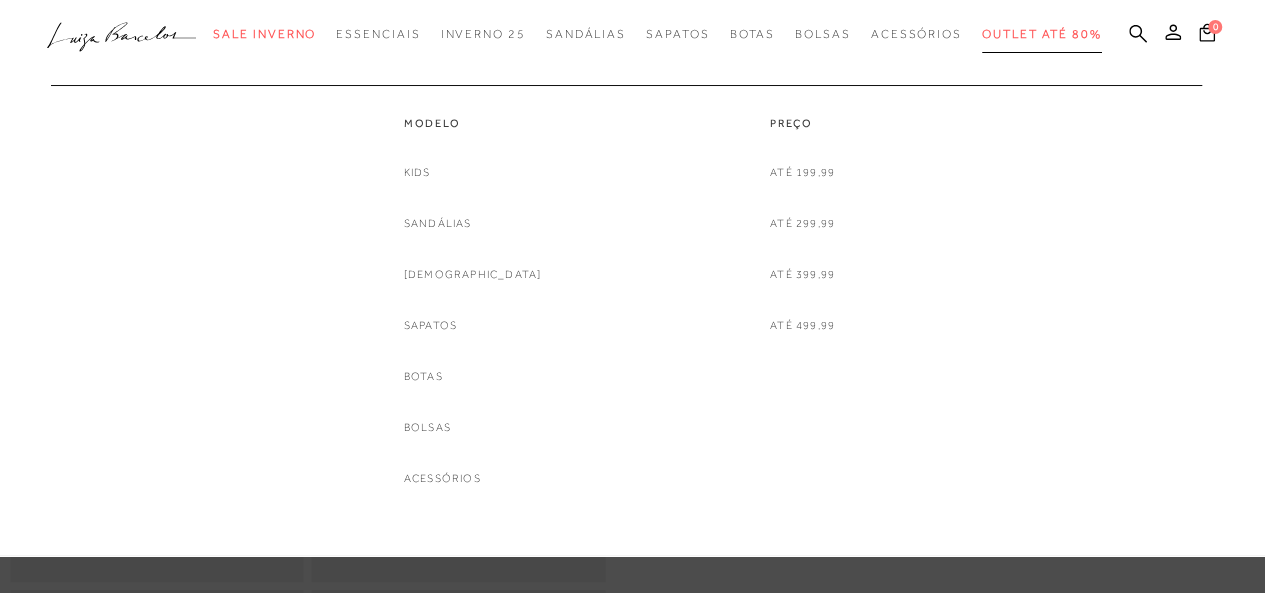 click on "Outlet até 80%" at bounding box center (1042, 34) 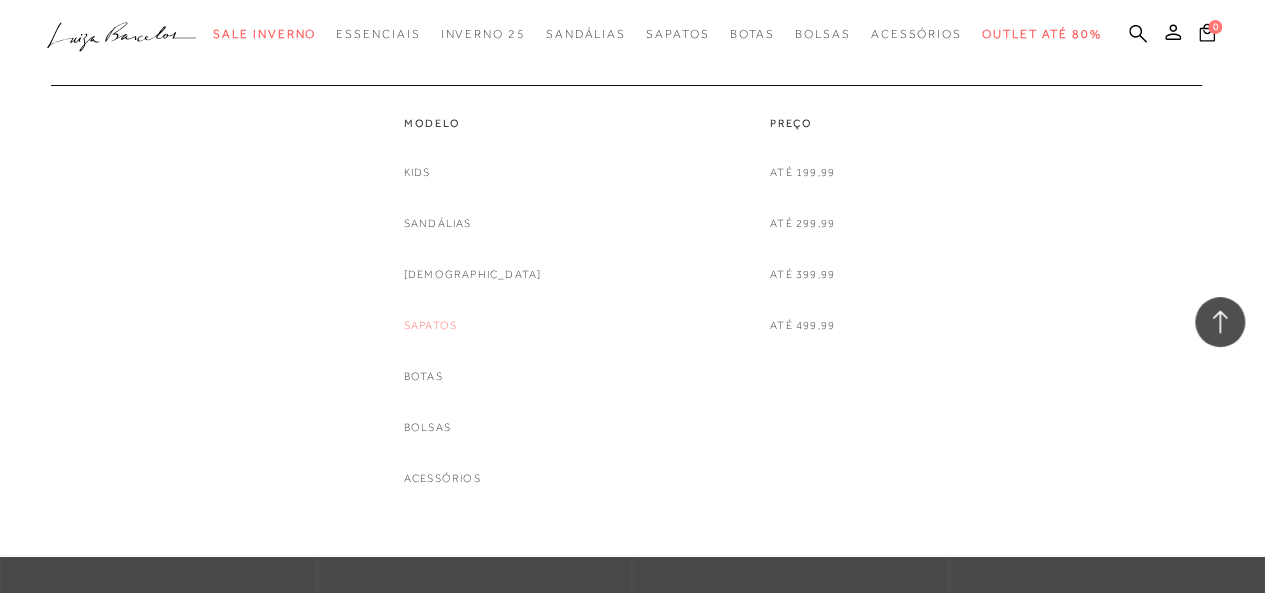 scroll, scrollTop: 3700, scrollLeft: 0, axis: vertical 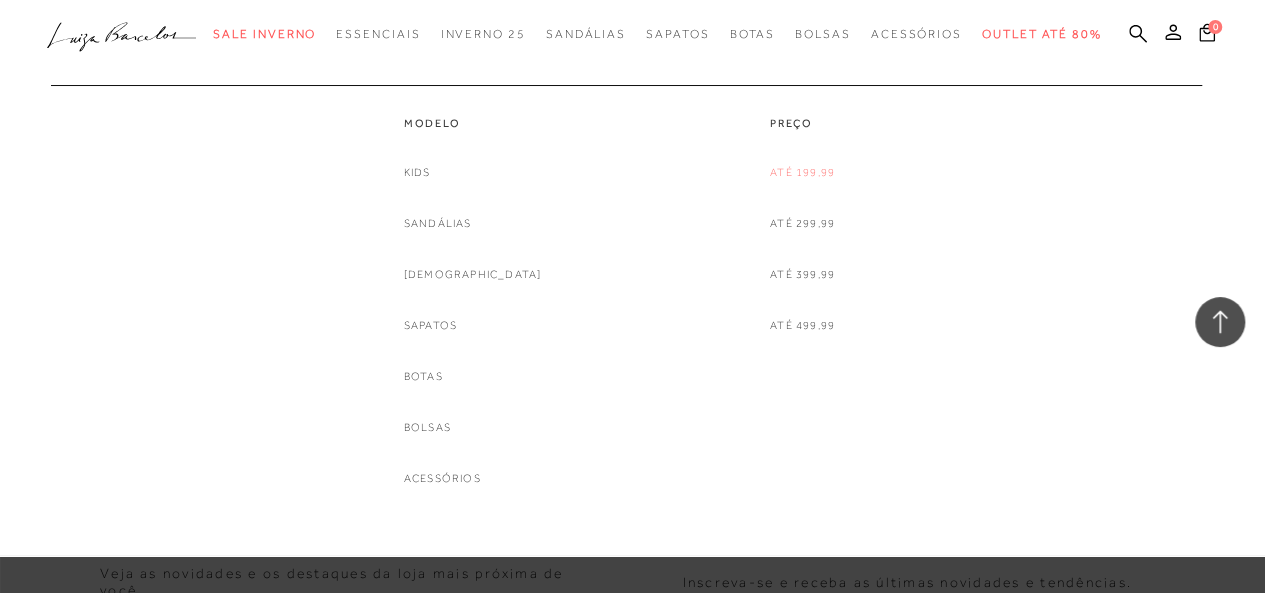 click on "Até 199,99" at bounding box center (802, 172) 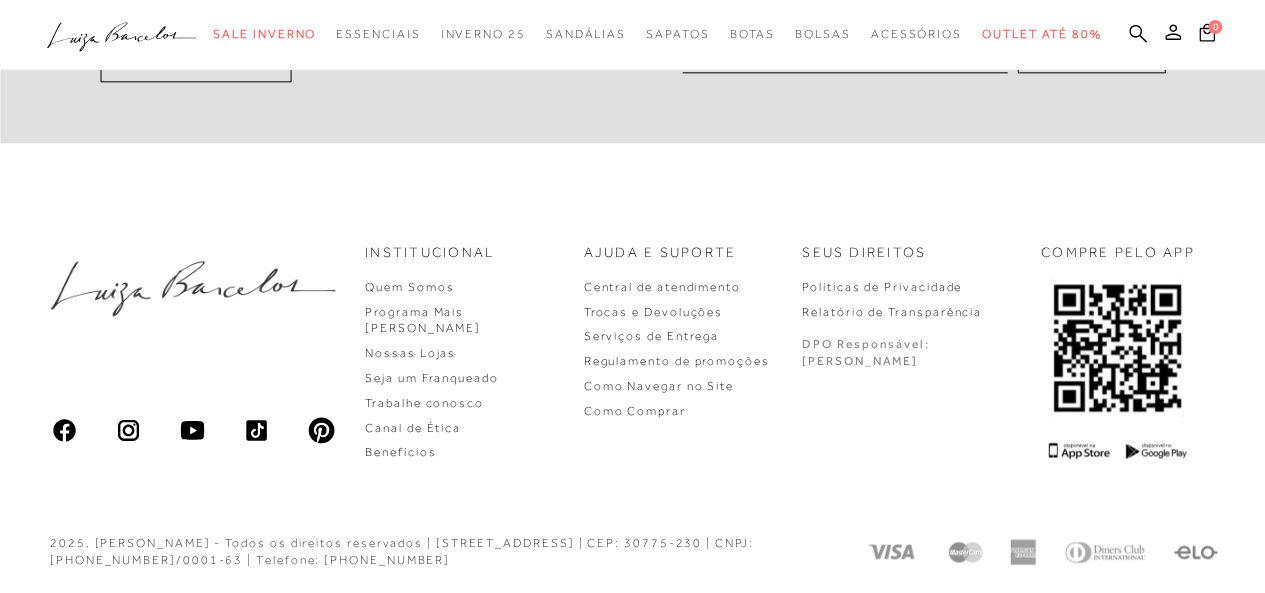 scroll, scrollTop: 0, scrollLeft: 0, axis: both 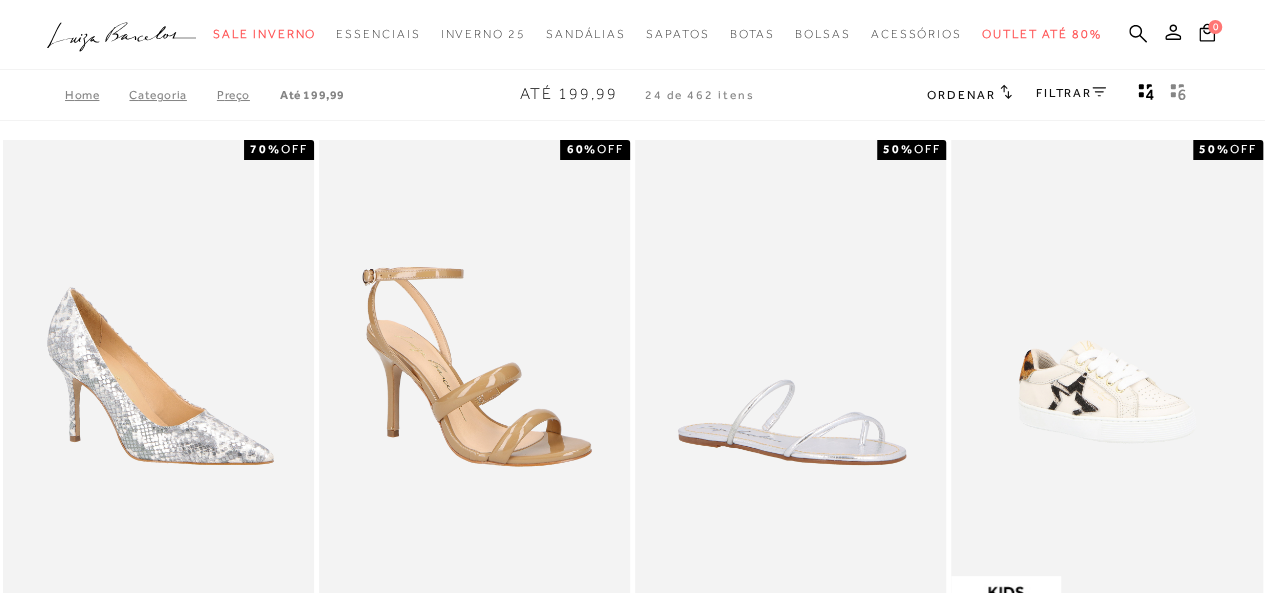 click on "Categoria" at bounding box center (172, 95) 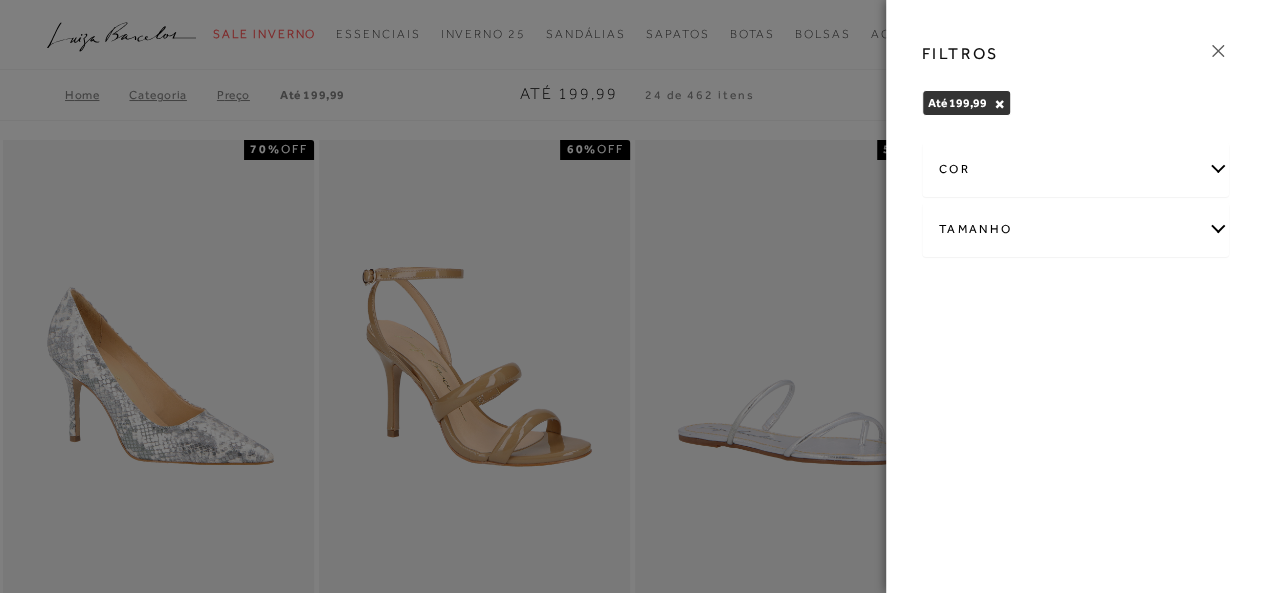 click on "Tamanho" at bounding box center [1076, 229] 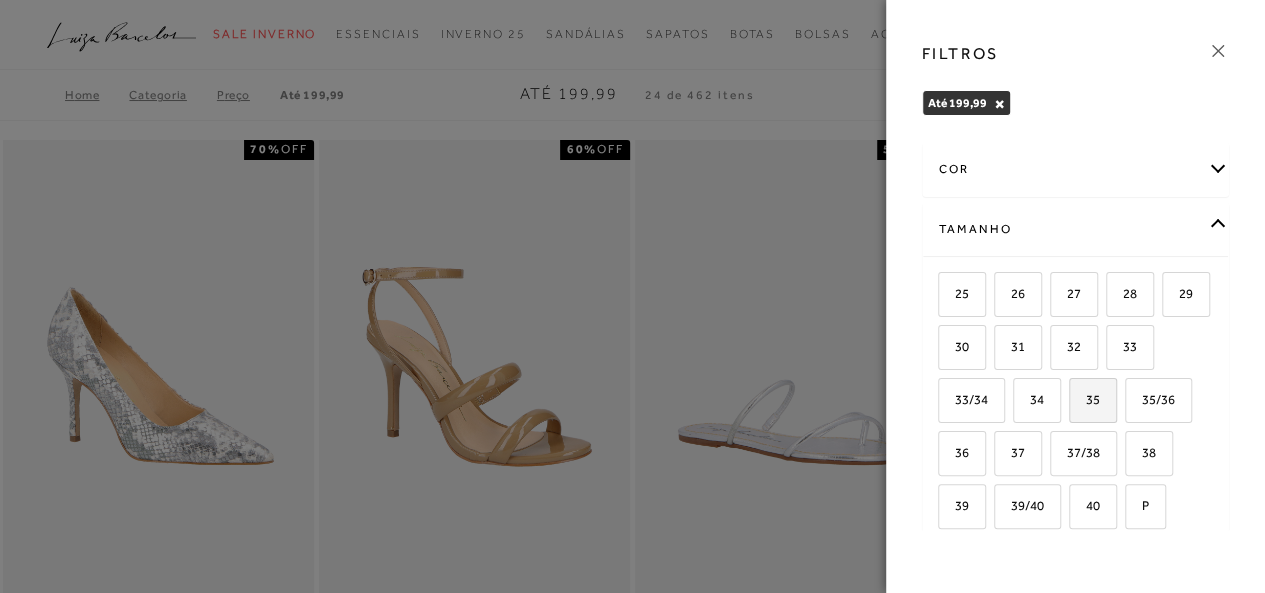 click on "35" at bounding box center [1093, 400] 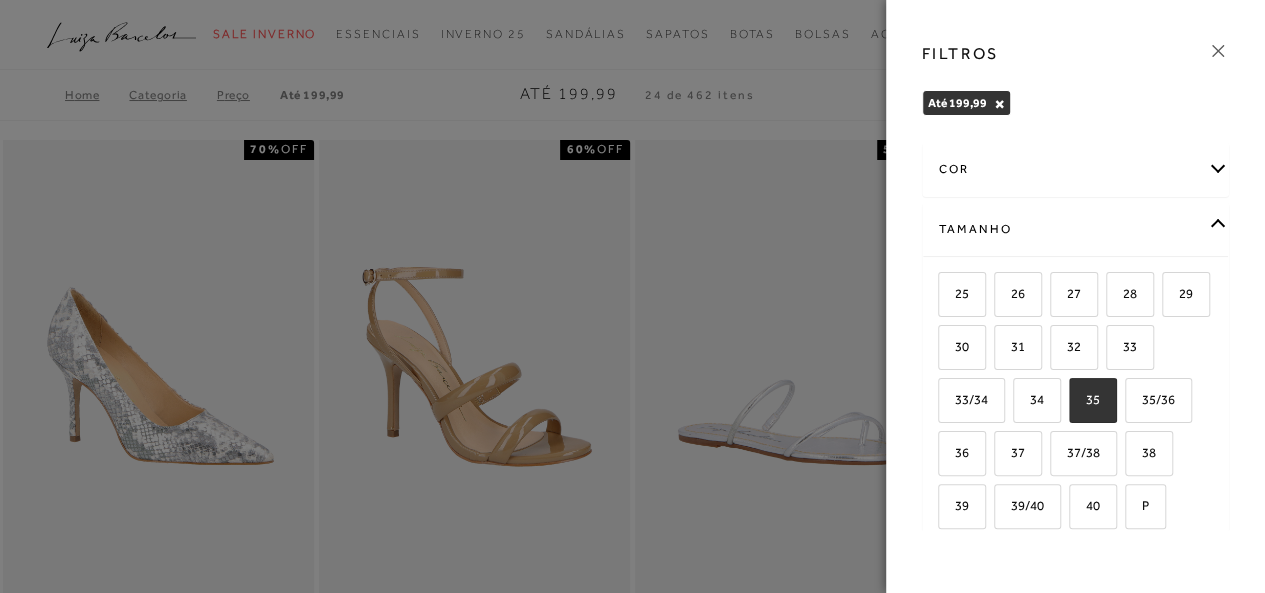checkbox on "true" 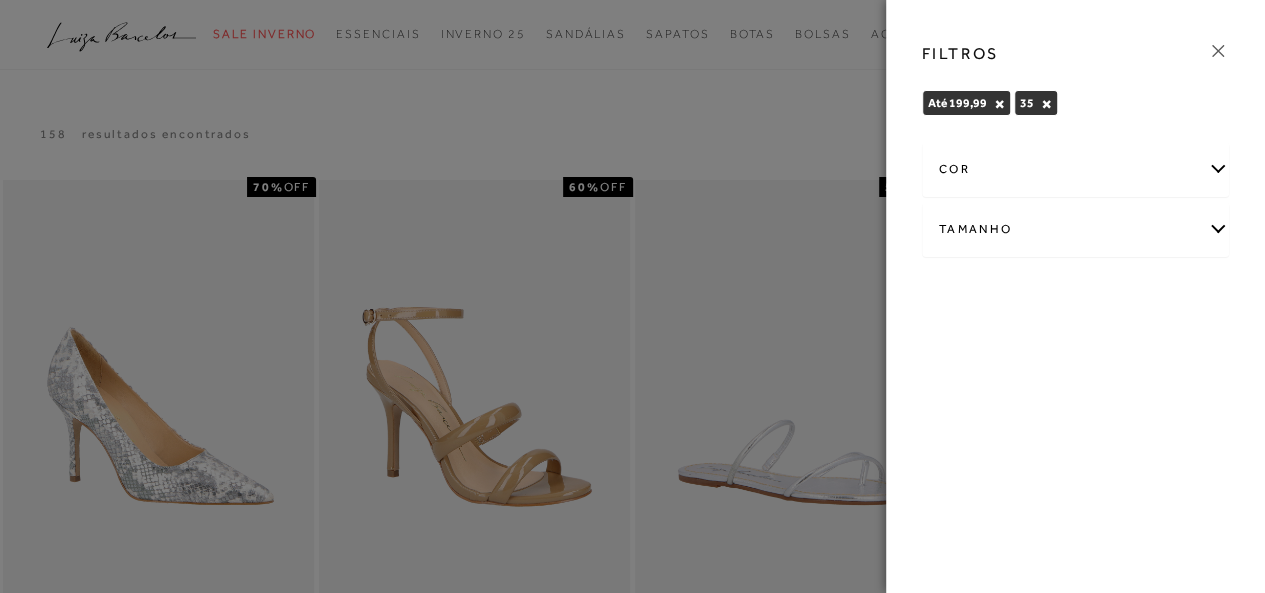 click 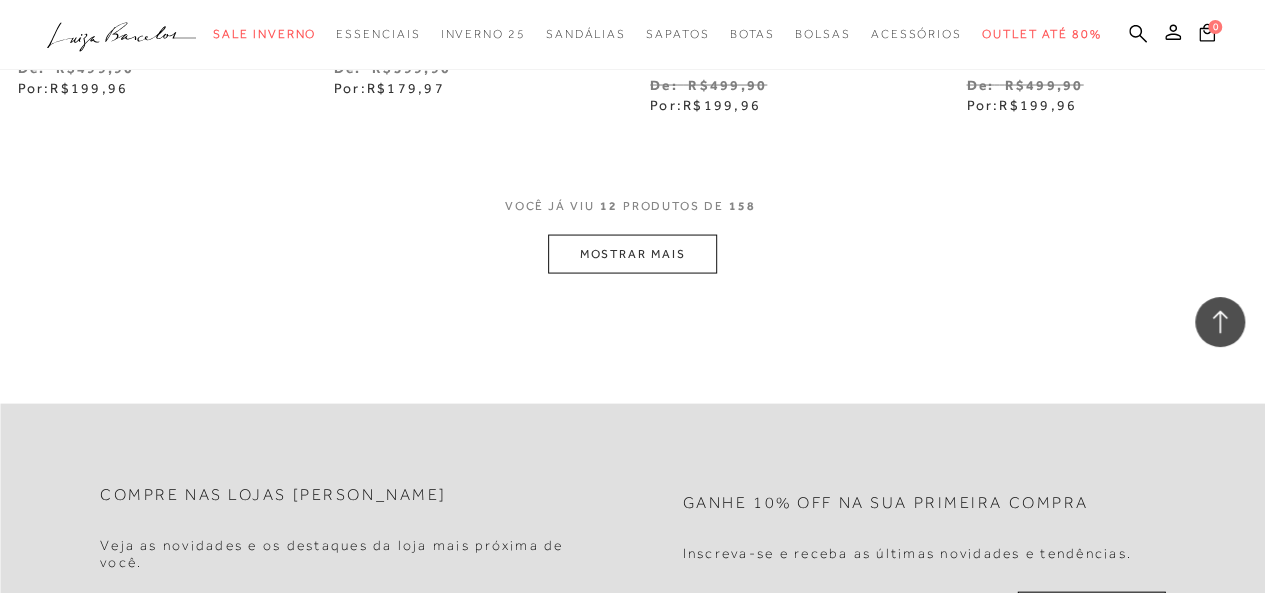 scroll, scrollTop: 1900, scrollLeft: 0, axis: vertical 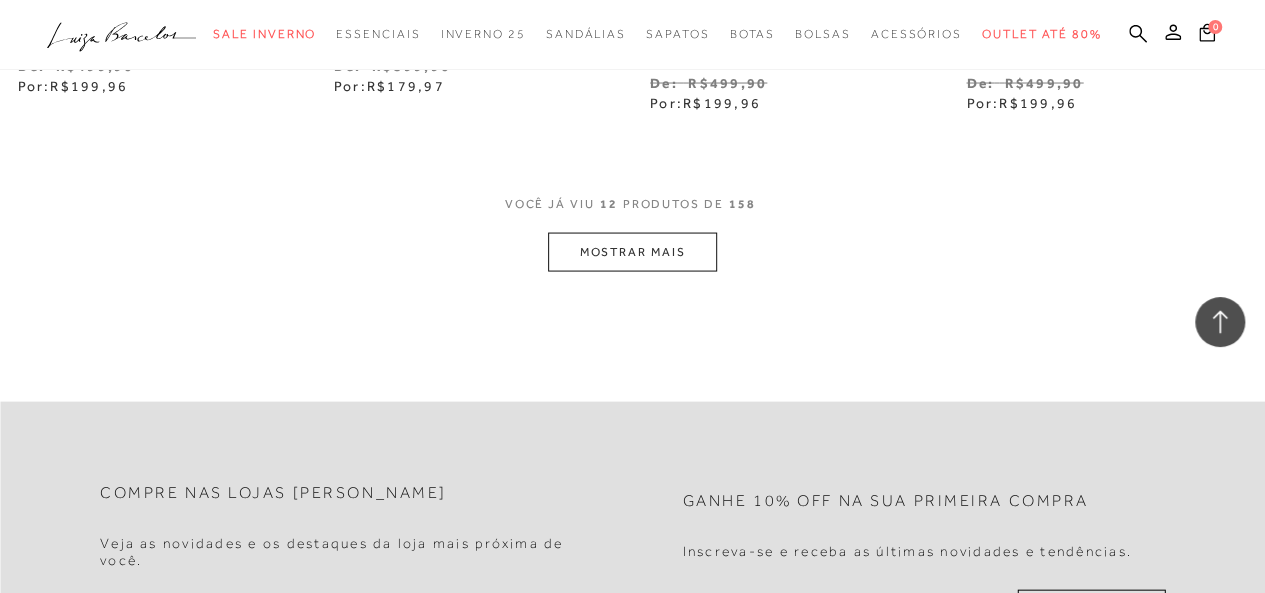 click on "MOSTRAR MAIS" at bounding box center [632, 252] 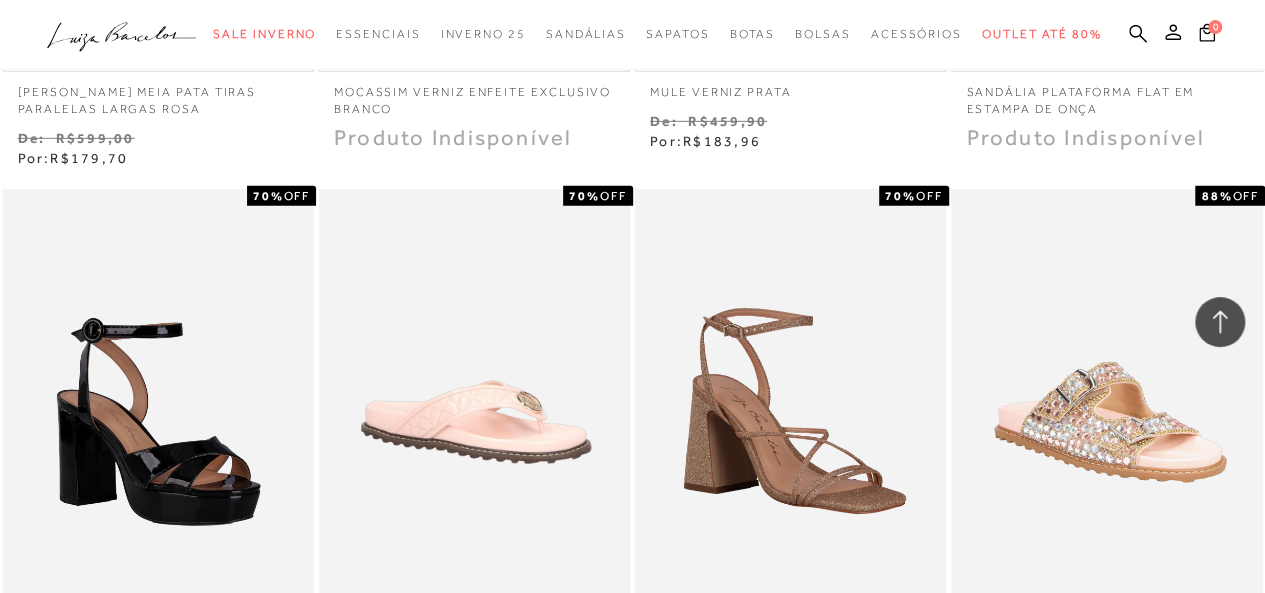scroll, scrollTop: 2700, scrollLeft: 0, axis: vertical 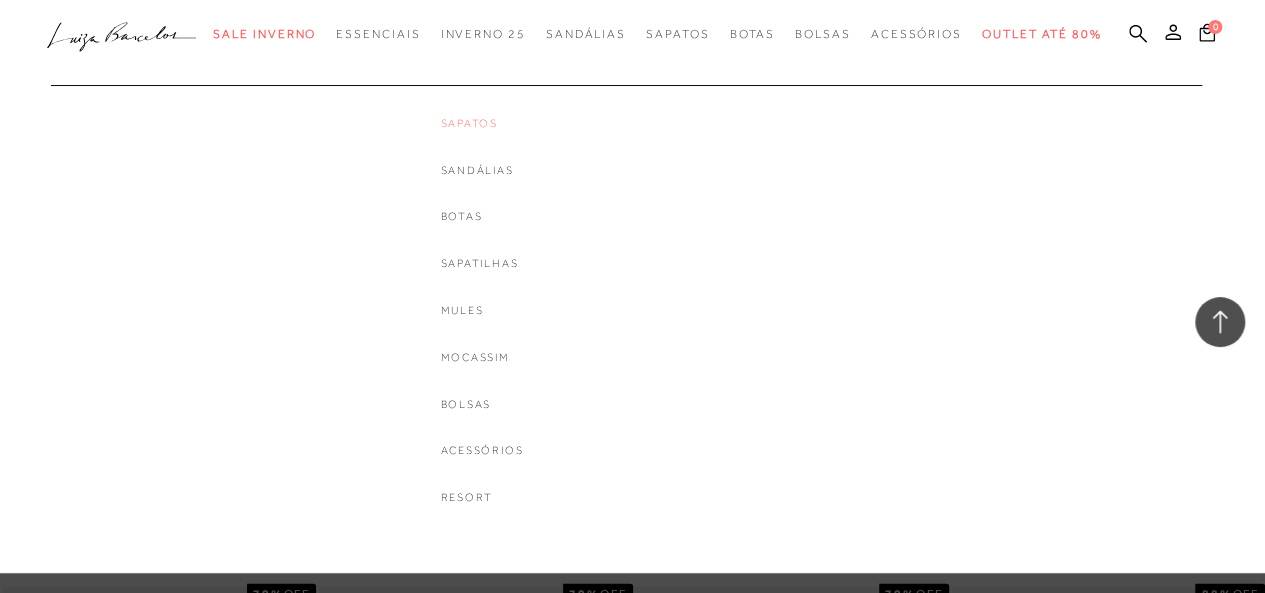 click on "Sapatos" at bounding box center [482, 123] 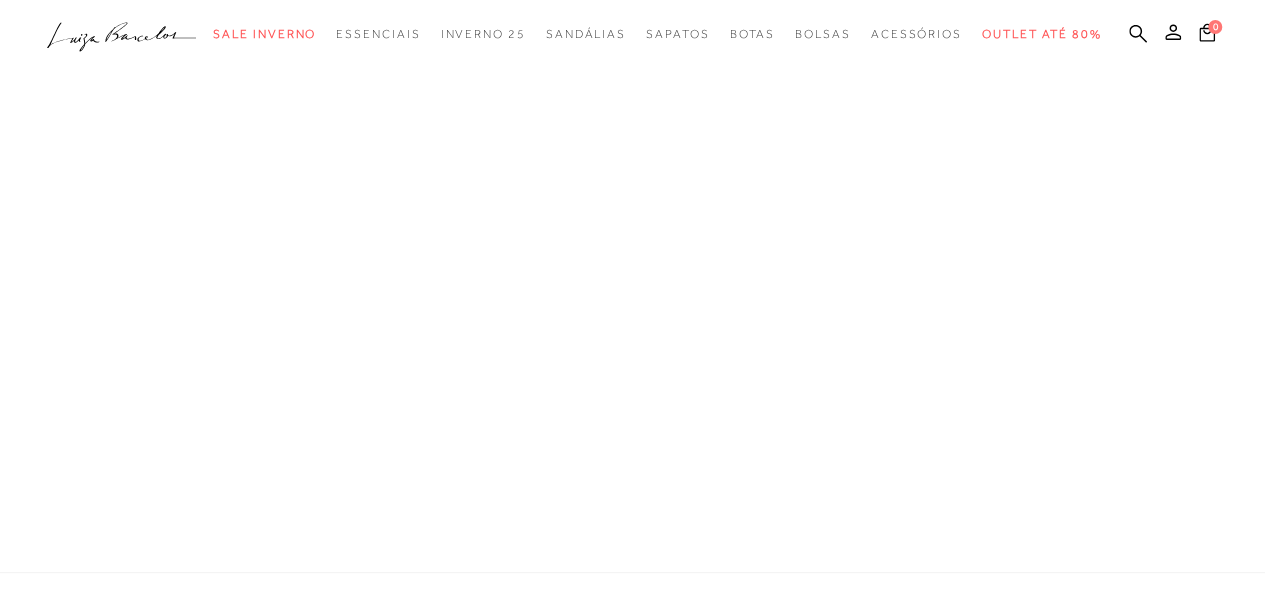 scroll, scrollTop: 0, scrollLeft: 0, axis: both 